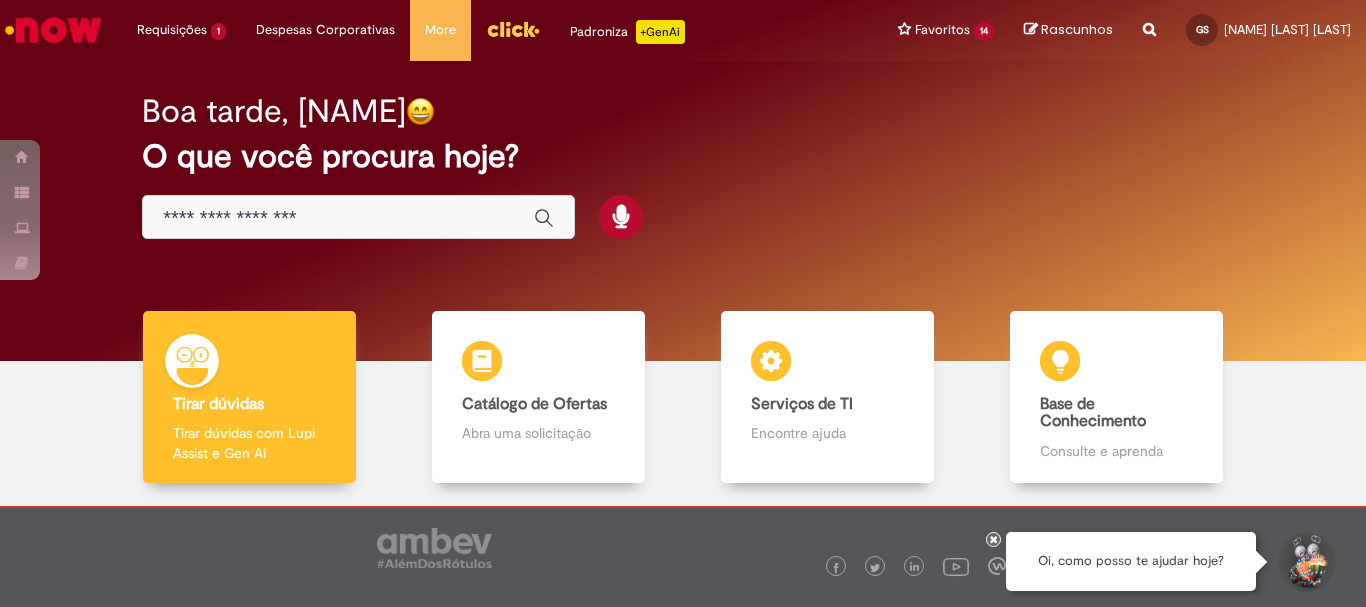 scroll, scrollTop: 0, scrollLeft: 0, axis: both 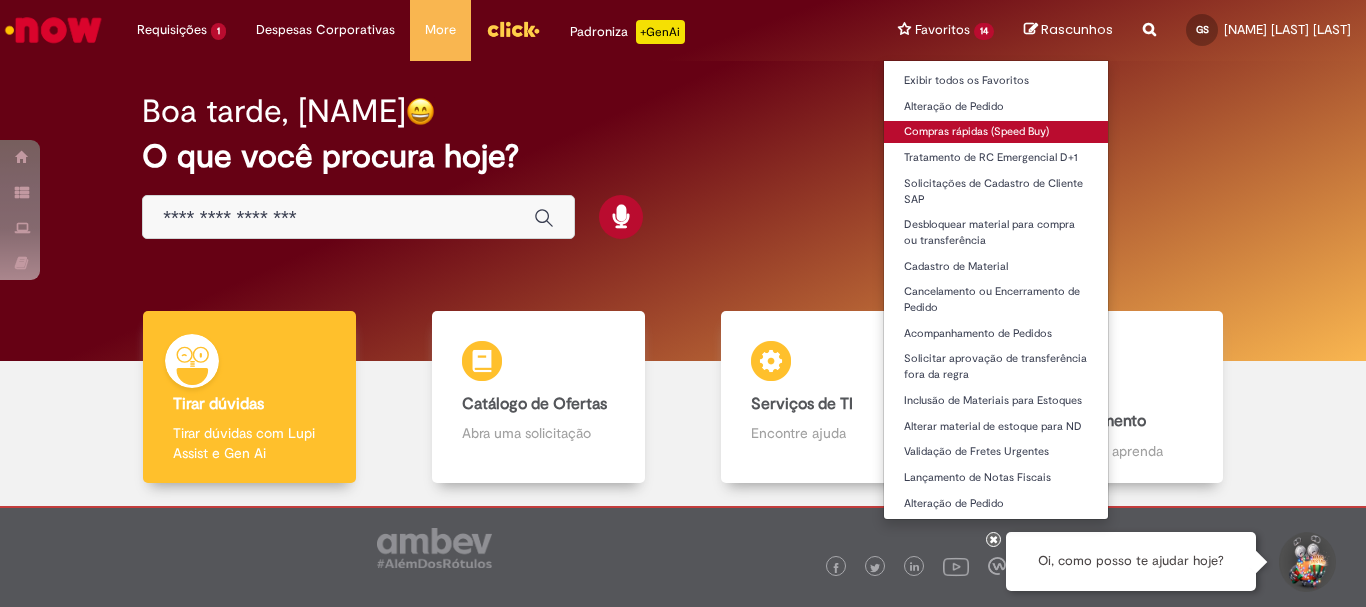 click on "Compras rápidas (Speed Buy)" at bounding box center (996, 132) 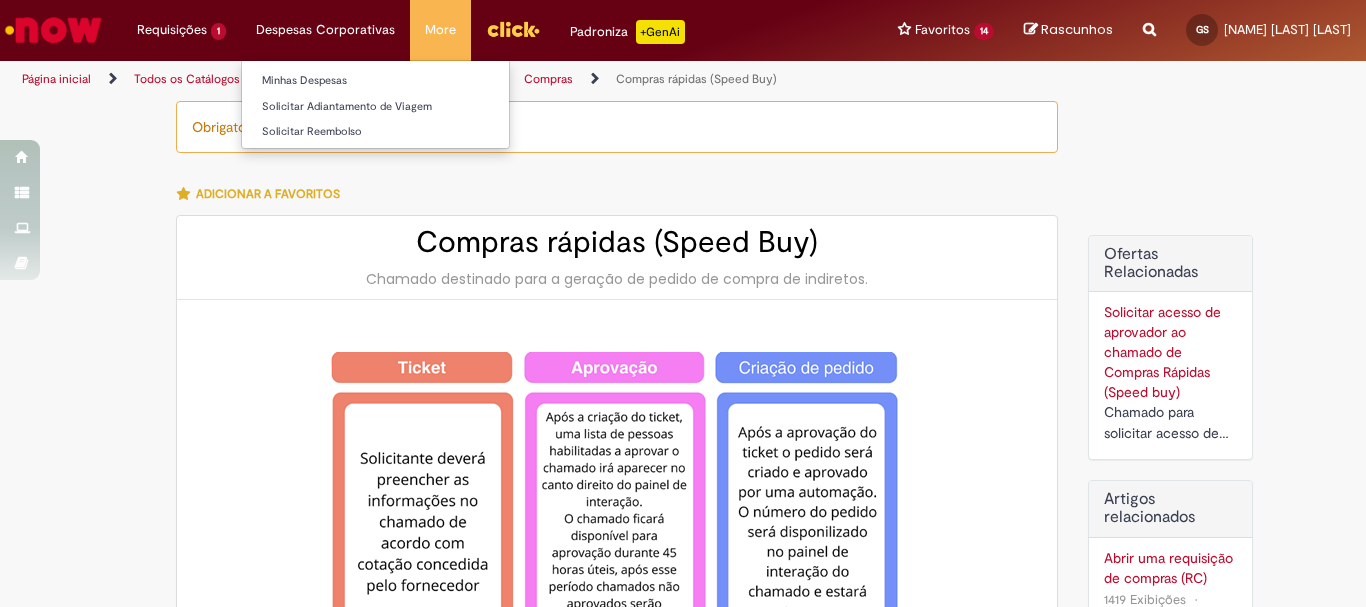 type on "********" 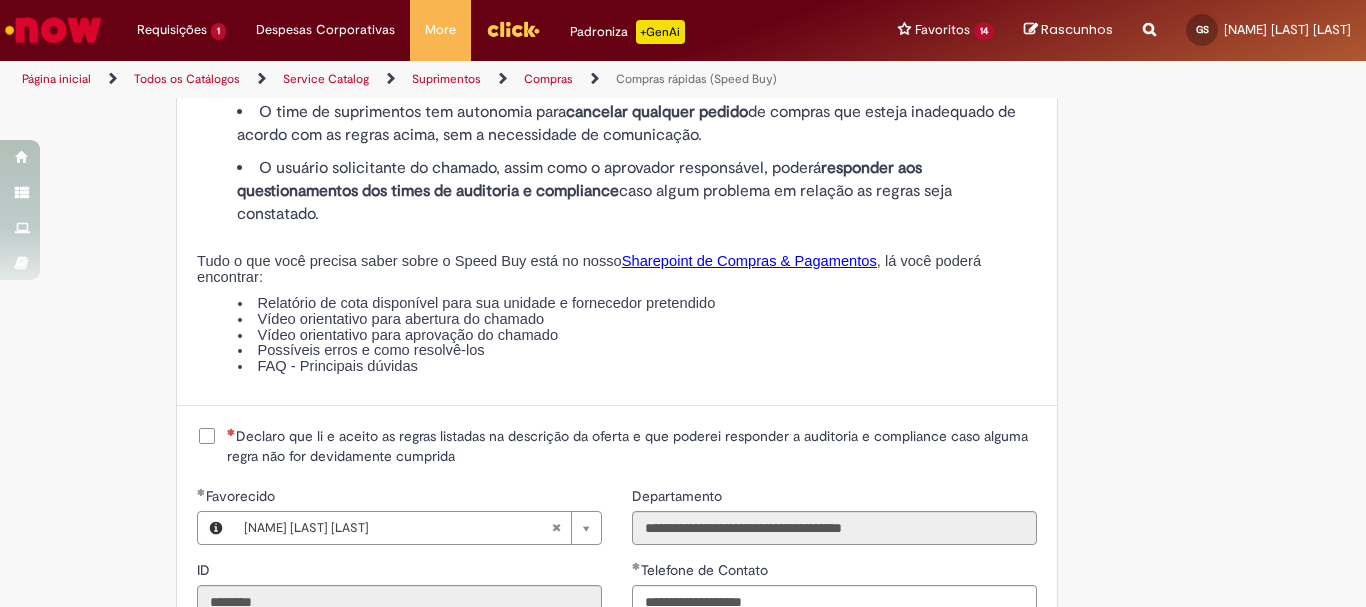 scroll, scrollTop: 2300, scrollLeft: 0, axis: vertical 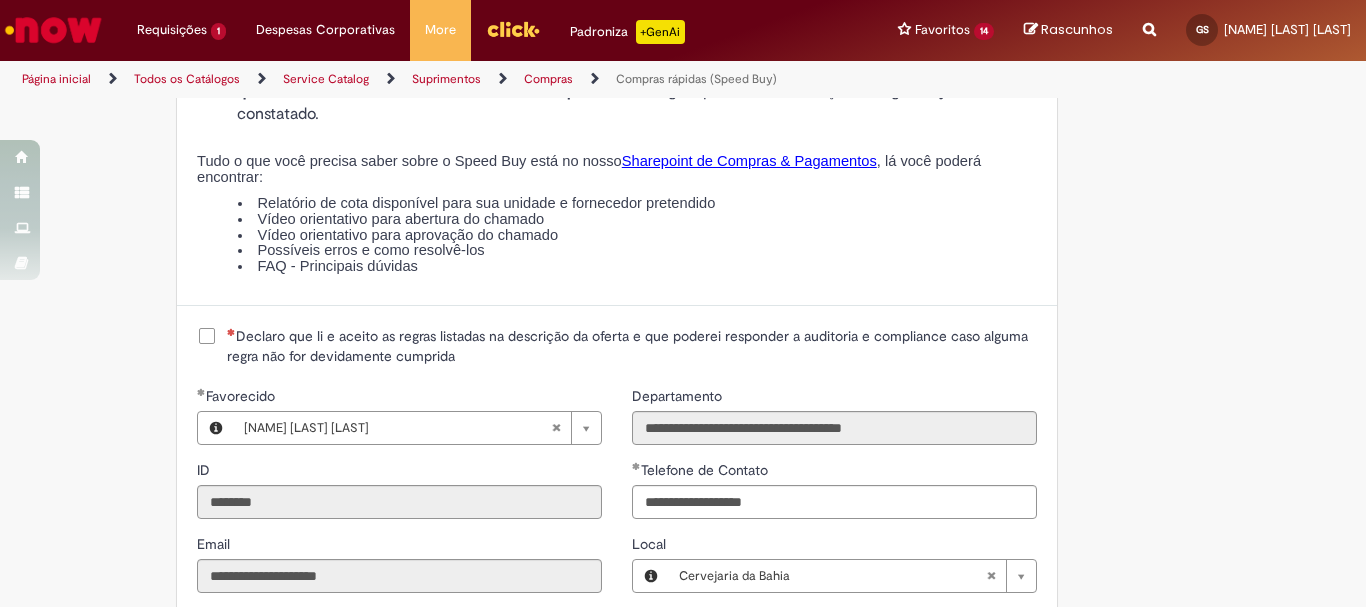 click on "Declaro que li e aceito as regras listadas na descrição da oferta e que poderei responder a auditoria e compliance caso alguma regra não for devidamente cumprida" at bounding box center (632, 346) 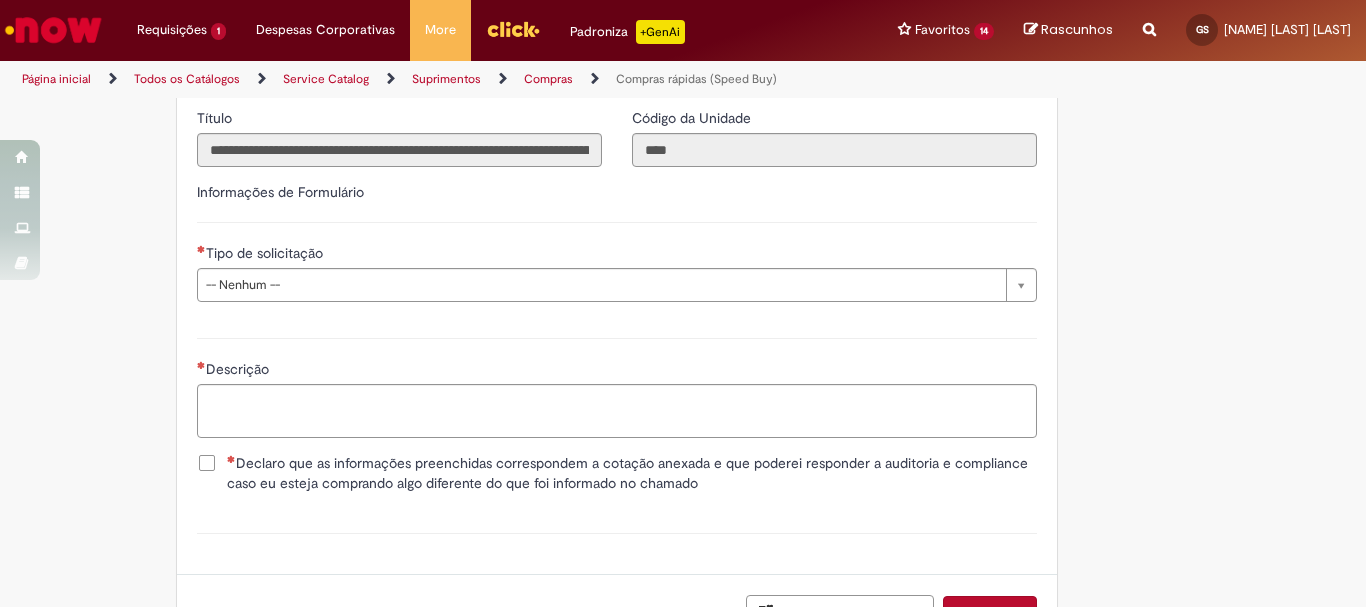 scroll, scrollTop: 2900, scrollLeft: 0, axis: vertical 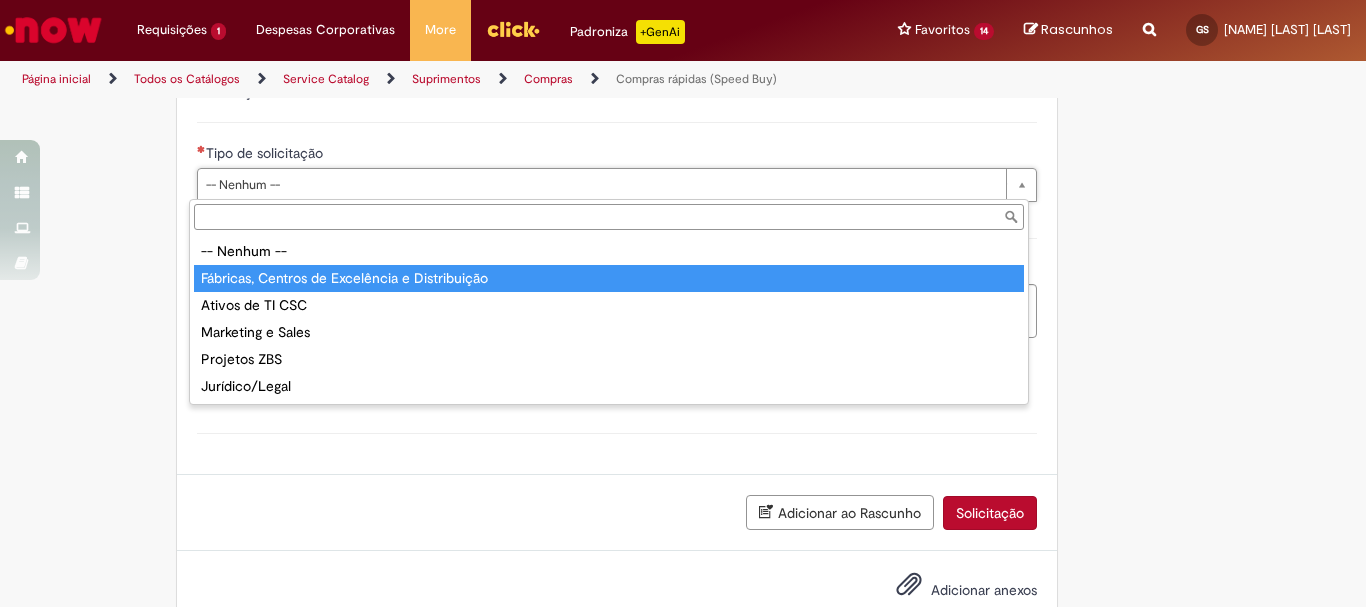 type on "**********" 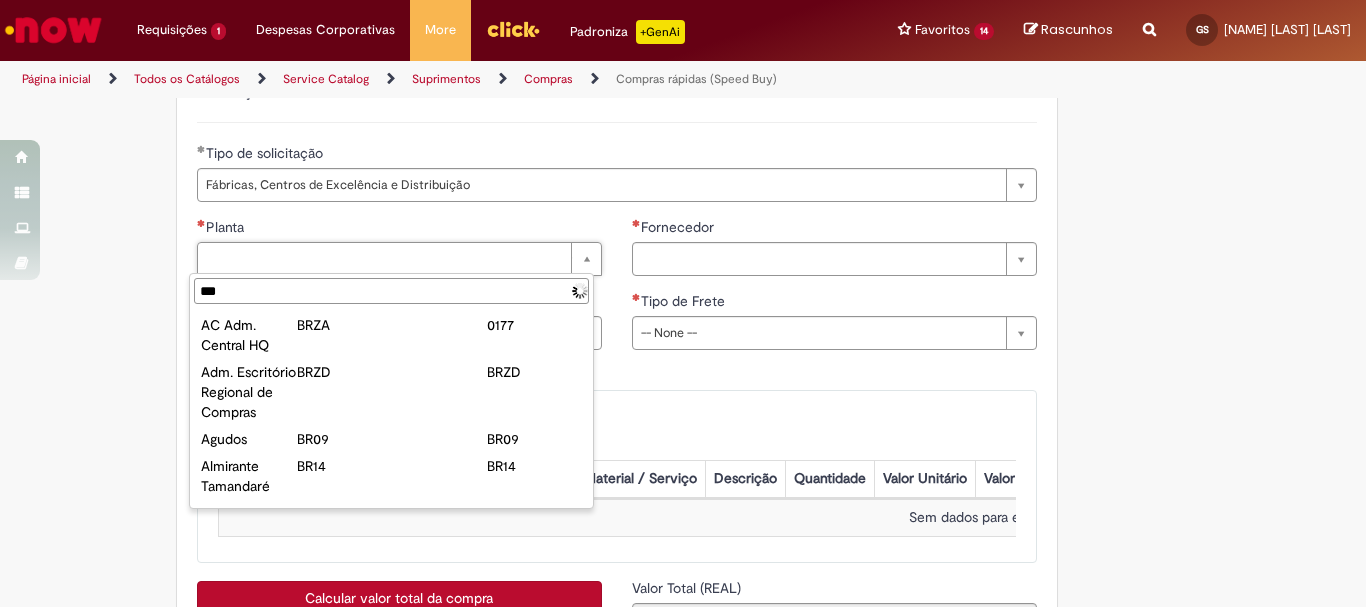 type on "****" 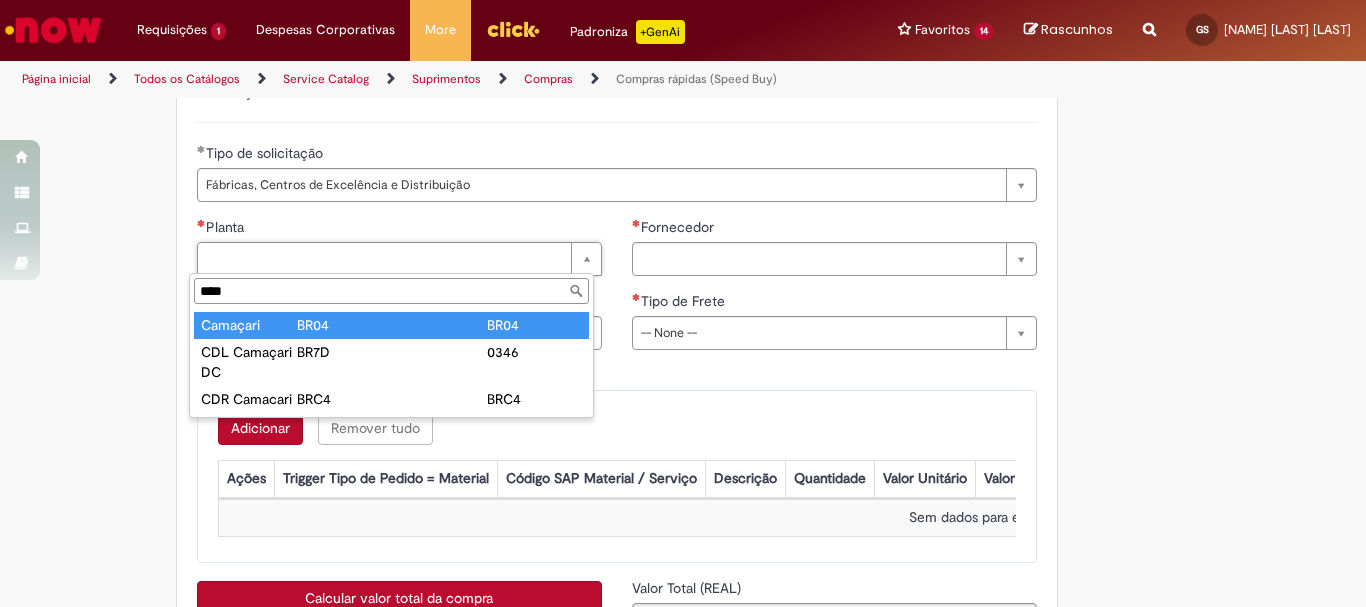 type on "********" 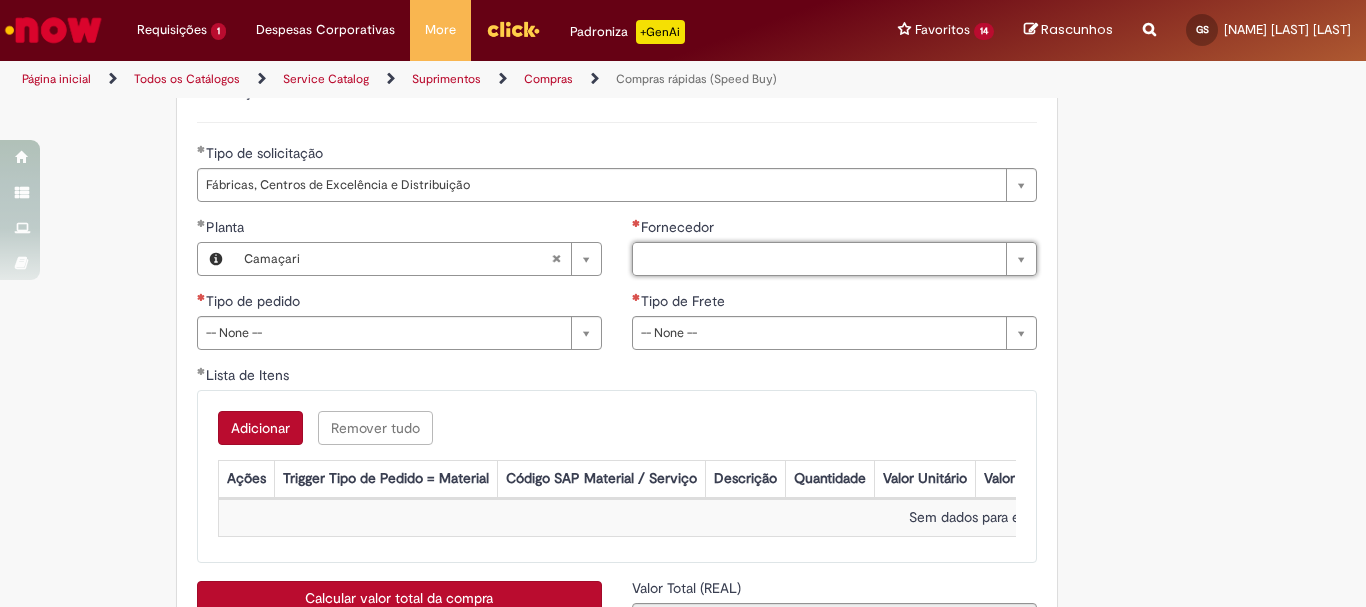 type on "*" 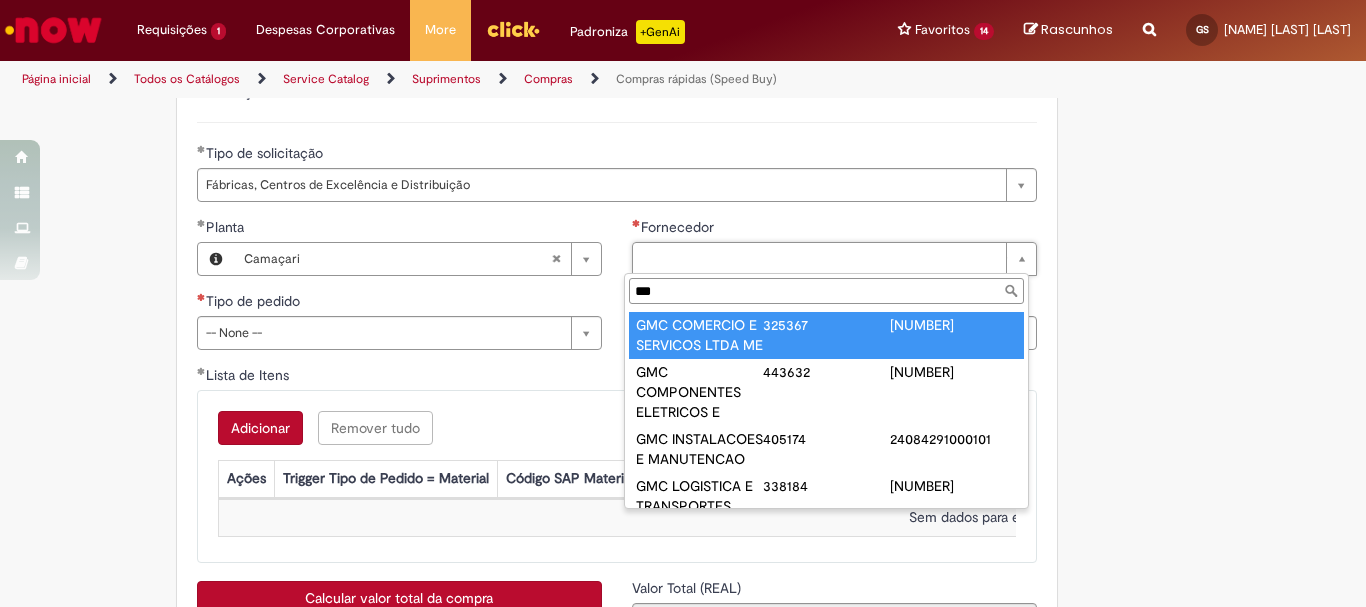 type on "***" 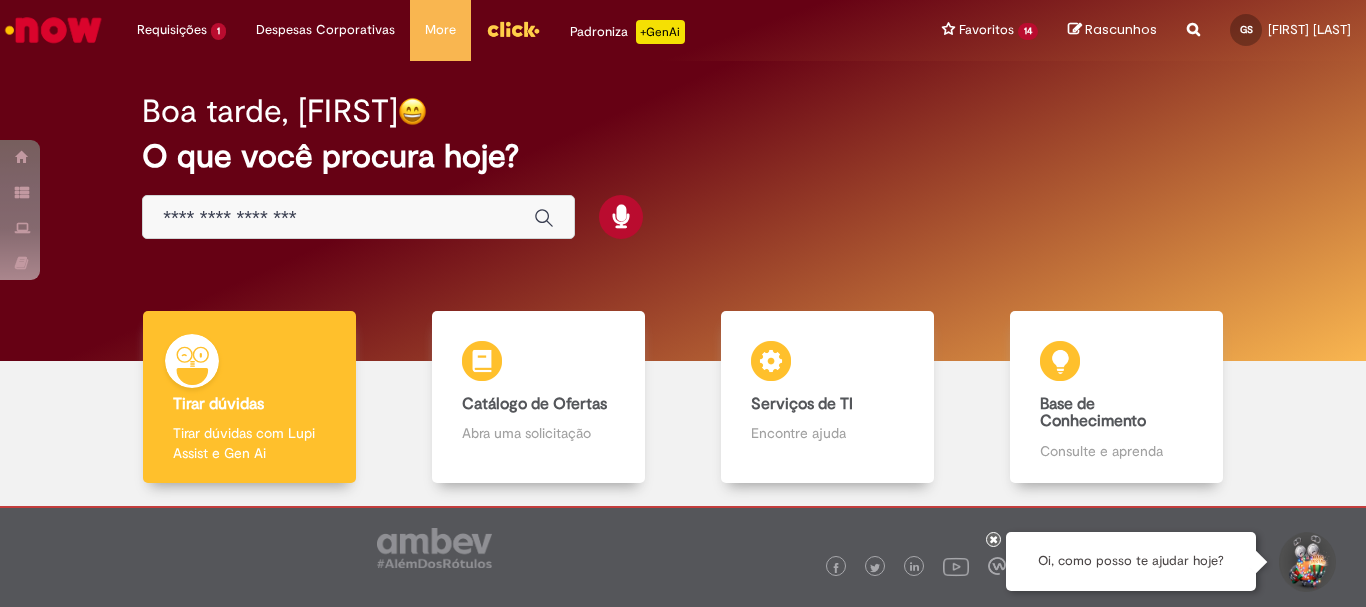 scroll, scrollTop: 0, scrollLeft: 0, axis: both 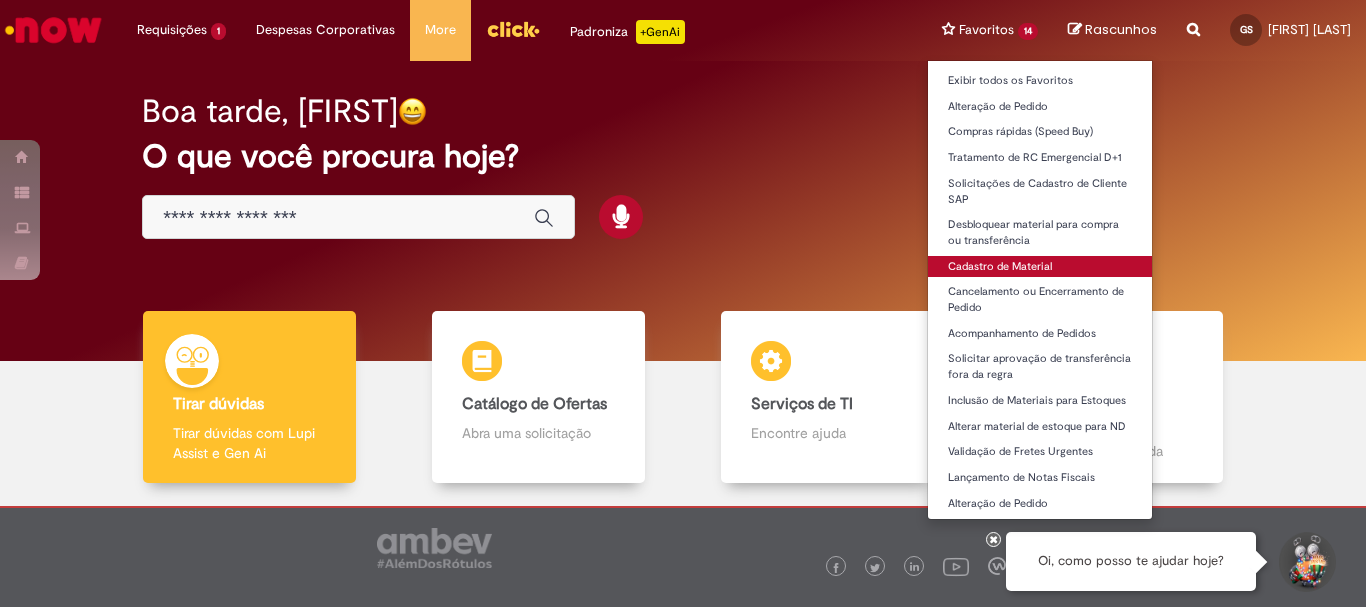 click on "Cadastro de Material" at bounding box center [1040, 267] 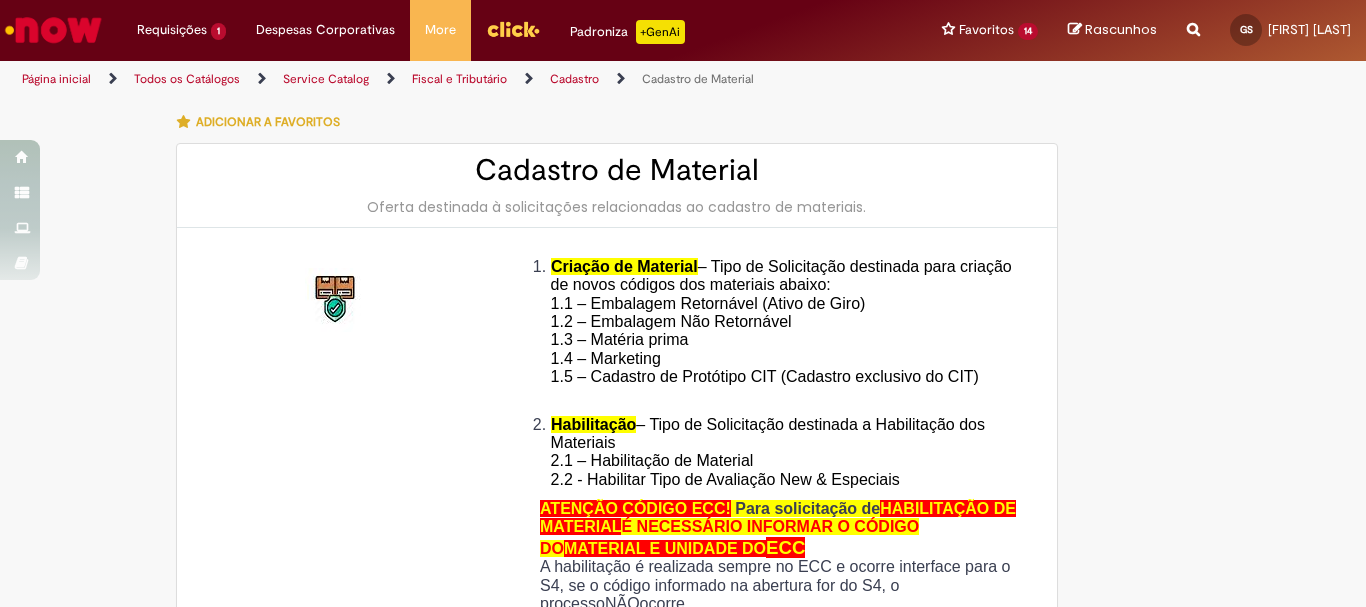 type on "********" 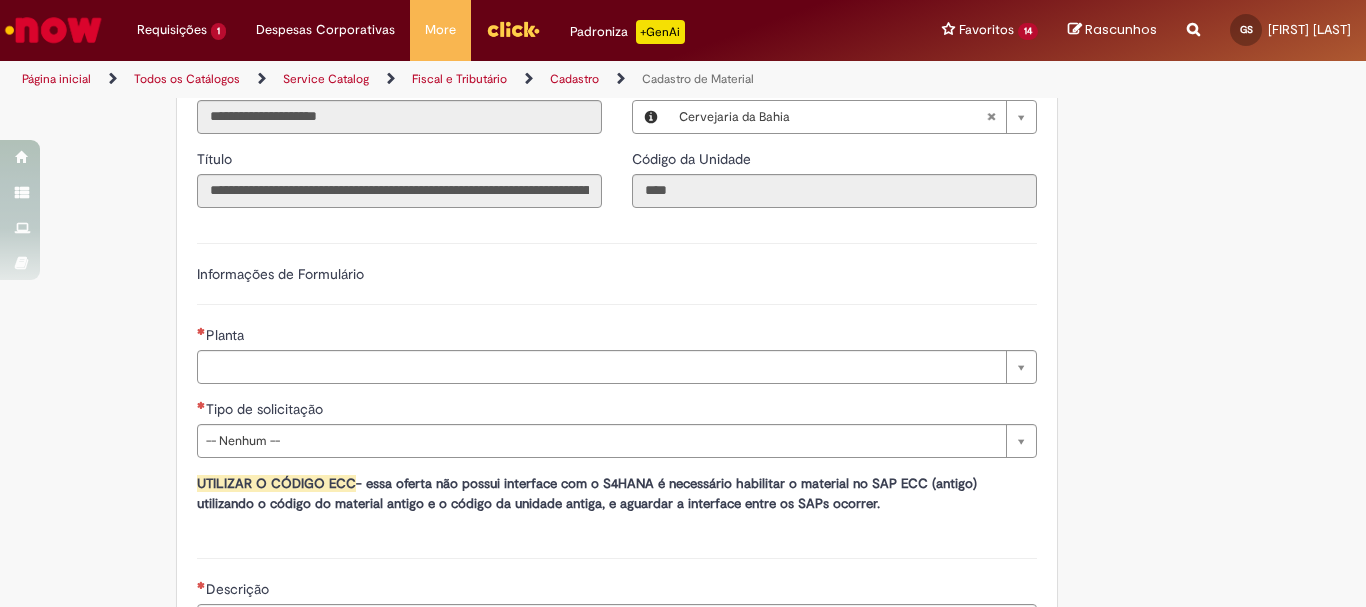 scroll, scrollTop: 1100, scrollLeft: 0, axis: vertical 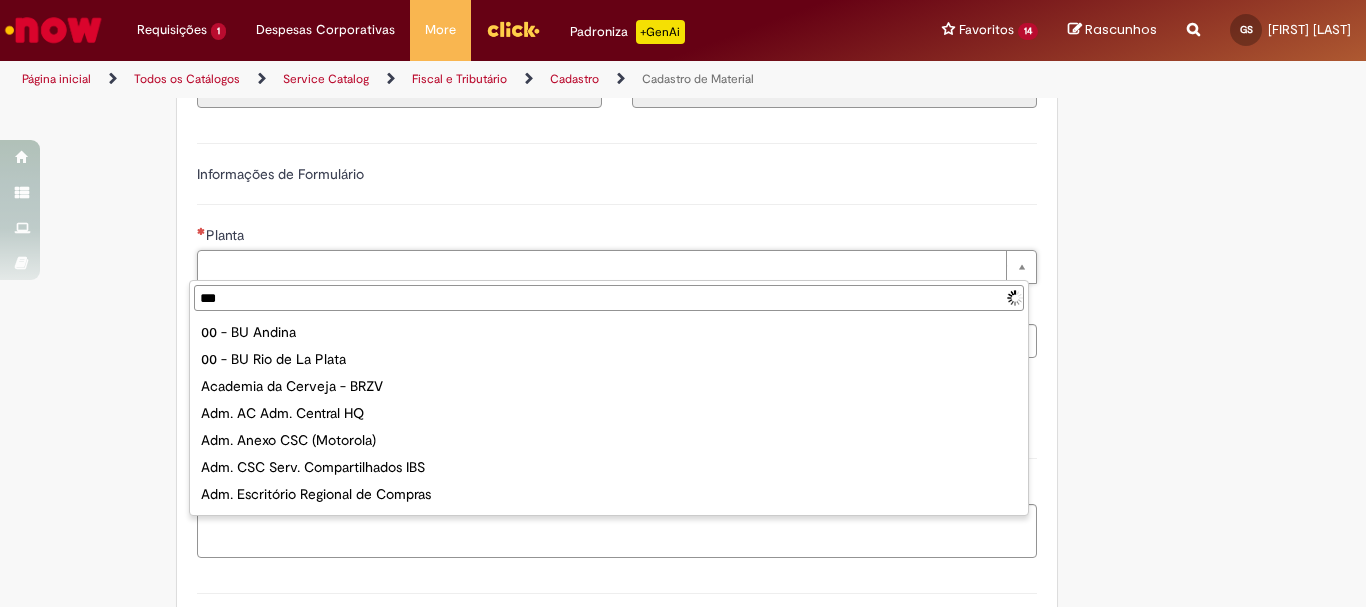 type on "****" 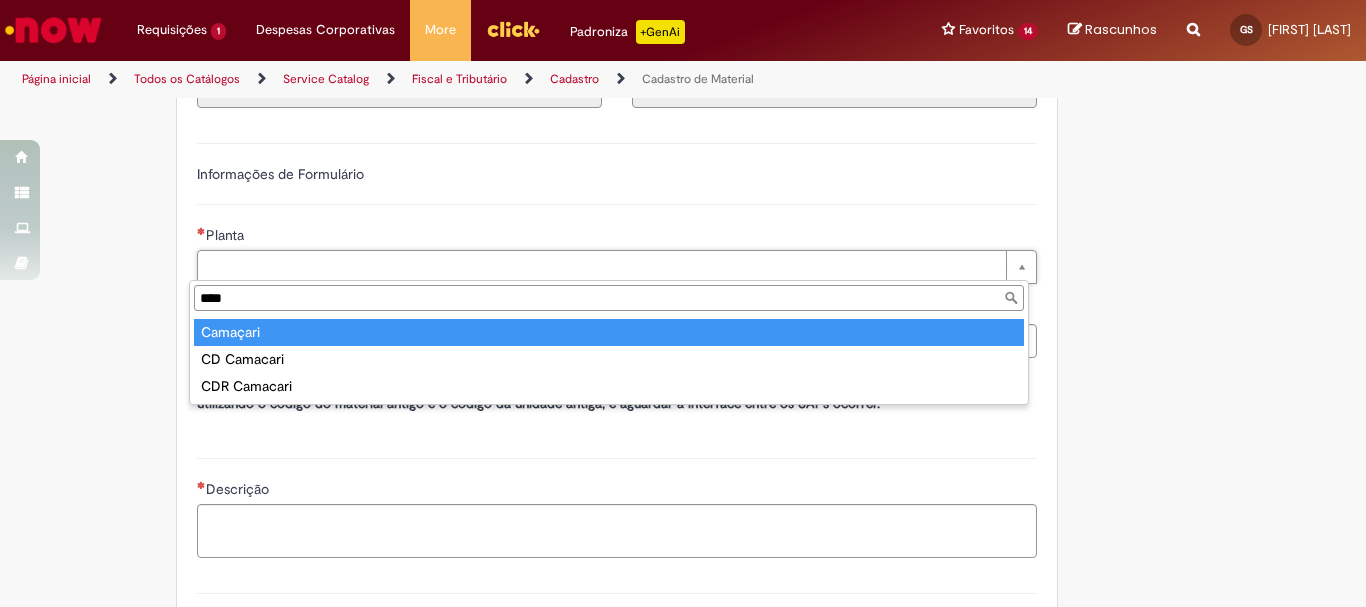 type on "********" 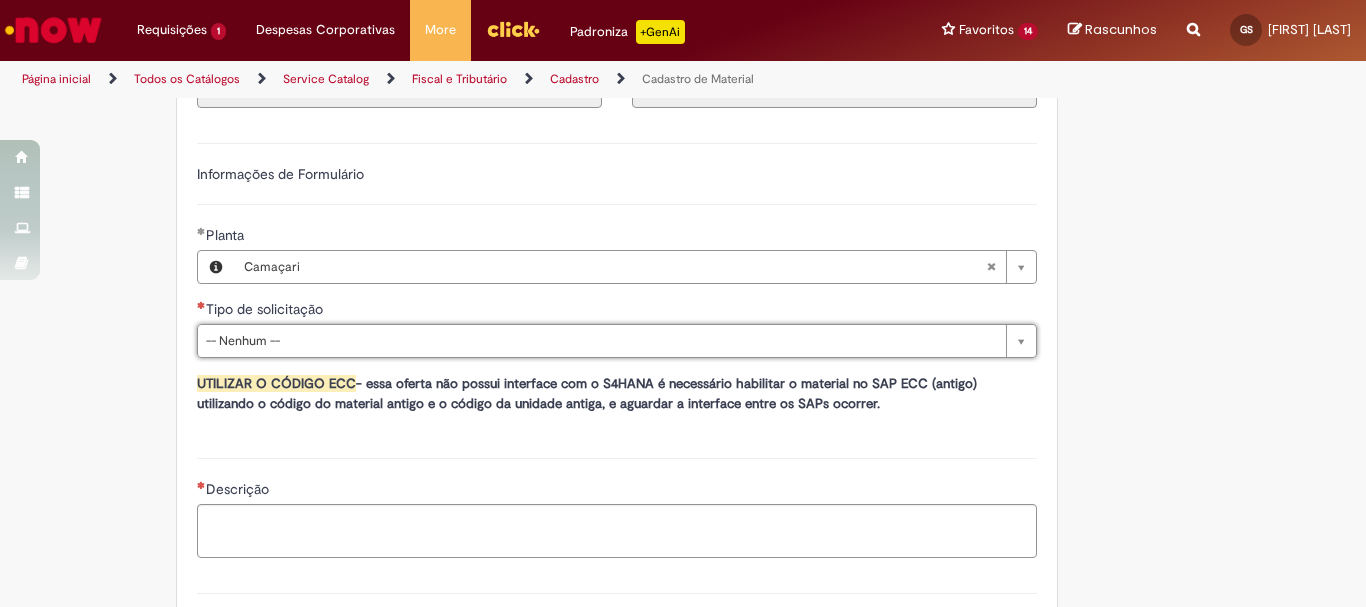 type on "*" 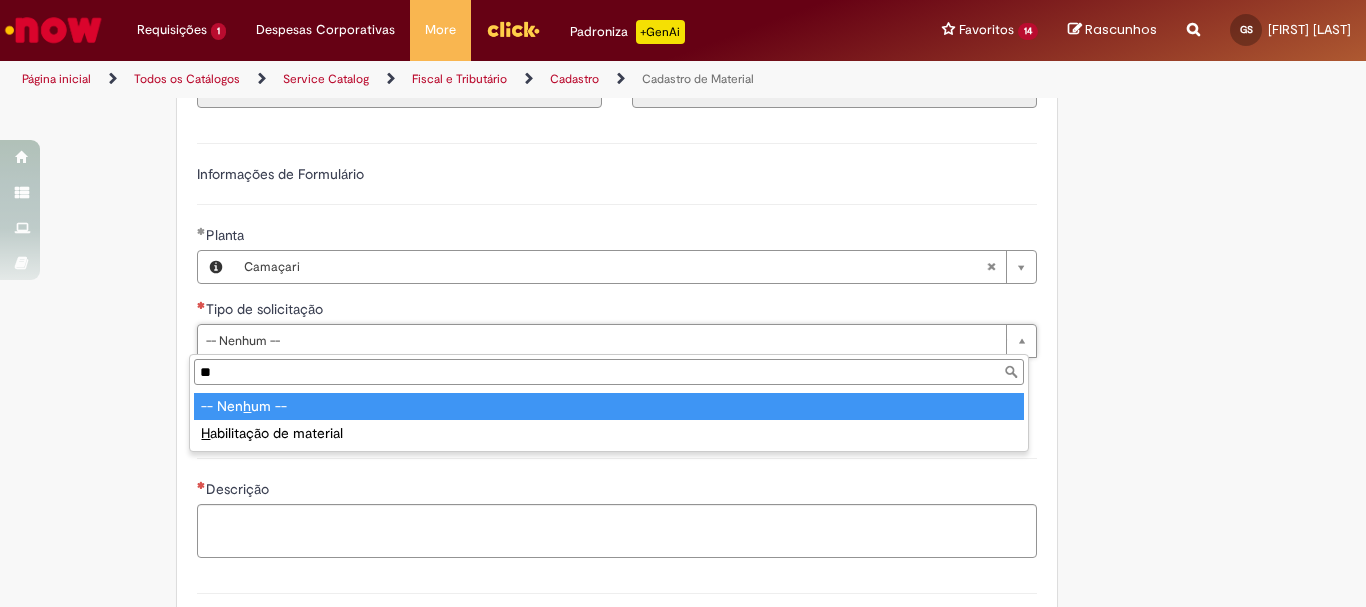type on "***" 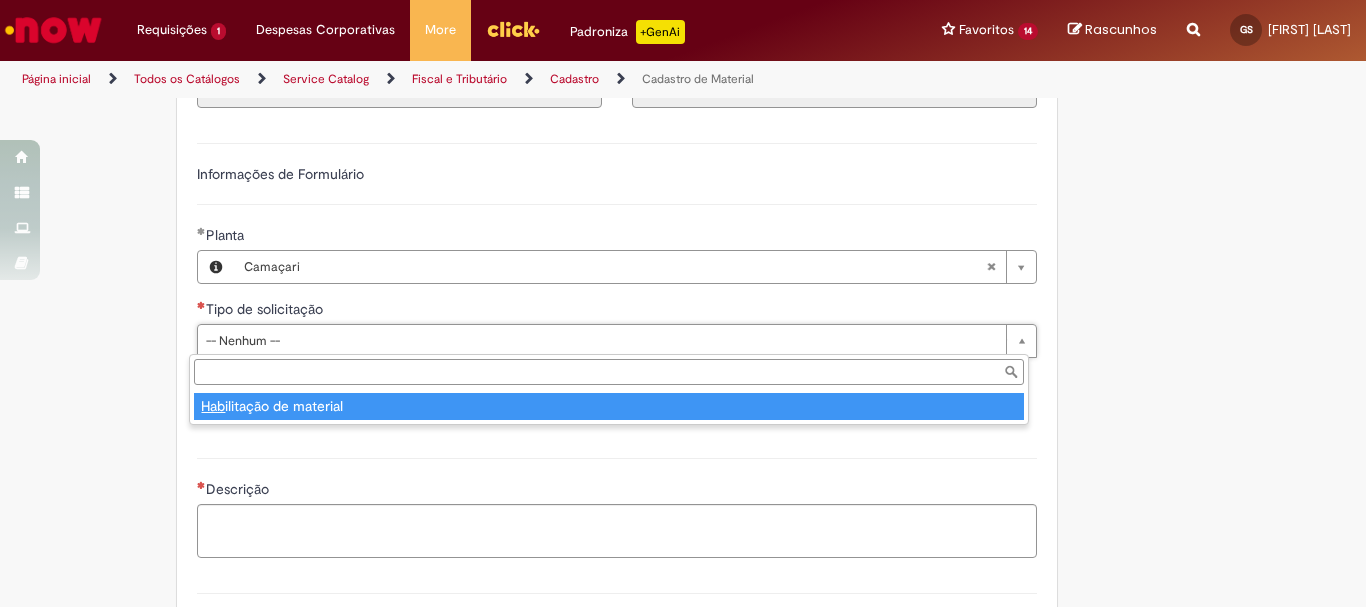 type on "**********" 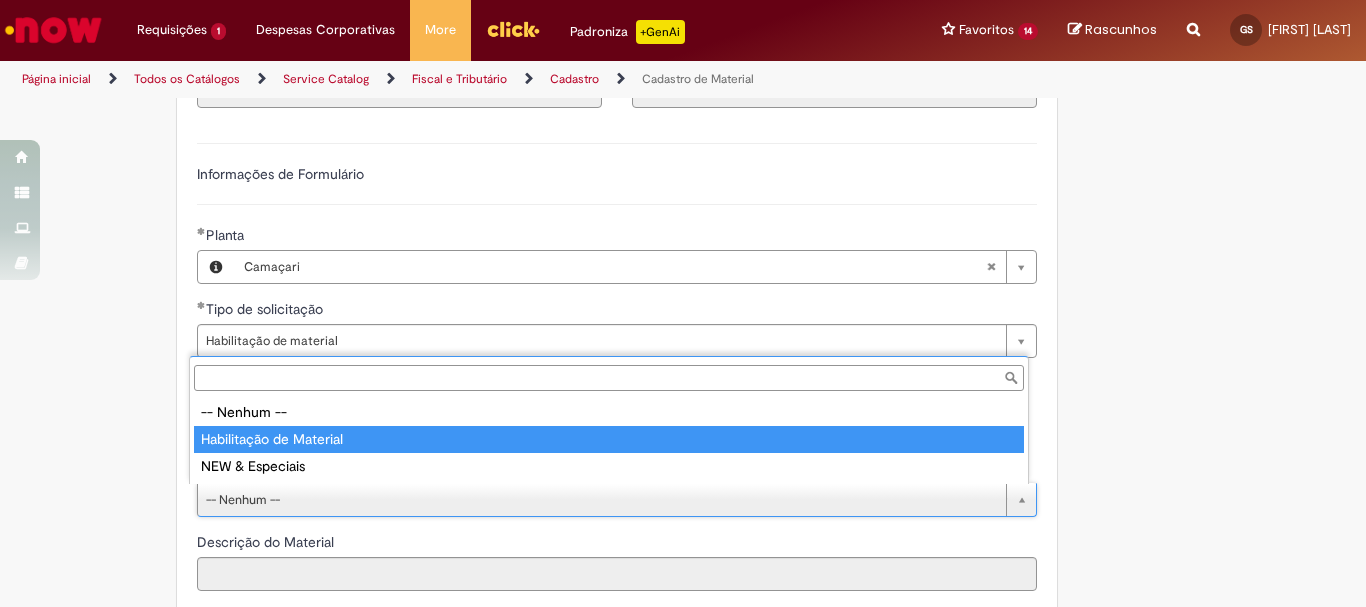 type on "**********" 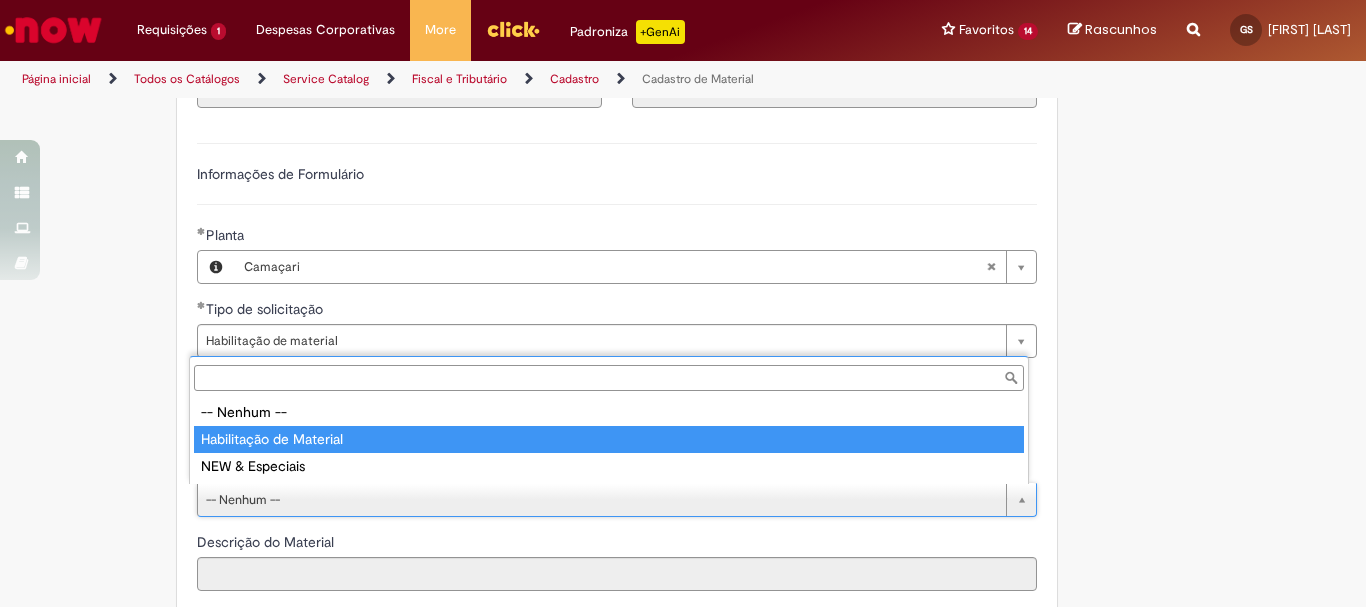 select on "**********" 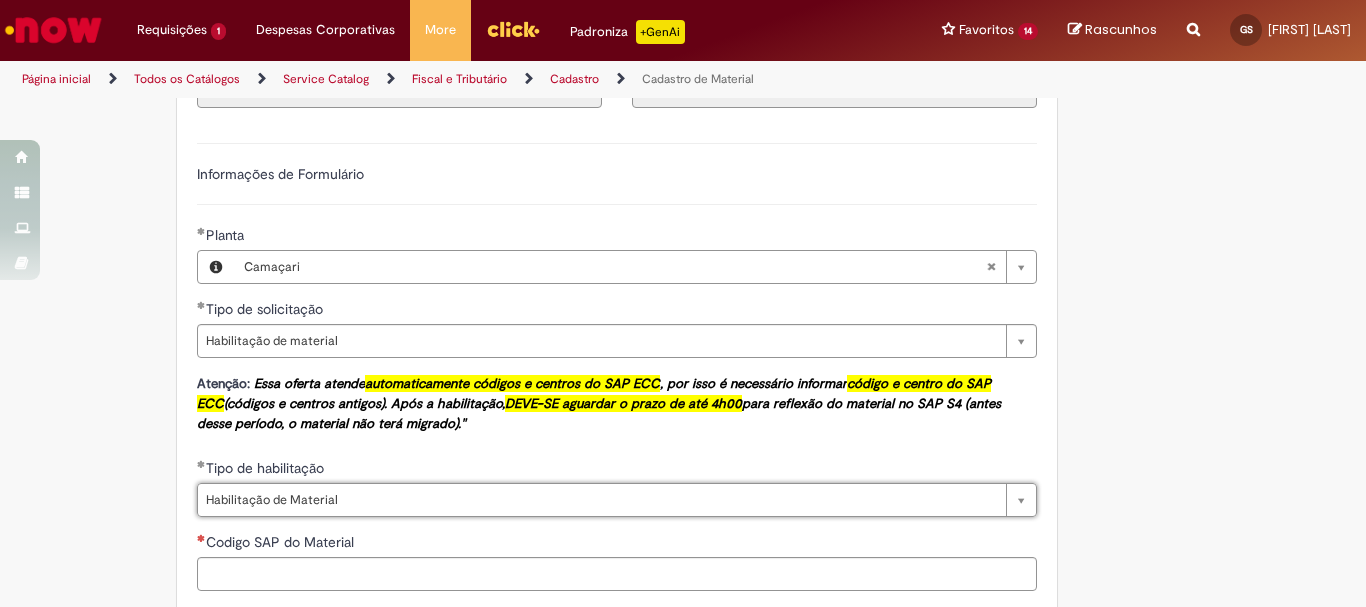 click on "Adicionar a Favoritos
Cadastro de Material
Oferta destinada à solicitações relacionadas ao cadastro de materiais.
Criação de Material  – Tipo de Solicitação destinada para criação de novos códigos dos materiais abaixo:       1.1 – Embalagem Retornável (Ativo de Giro)       1.2 – Embalagem Não Retornável        1.3 – Matéria prima       1.4 – Marketing       1.5 – Cadastro de Protótipo CIT (Cadastro exclusivo do CIT)
Habilitação  – Tipo de Solicitação destinada a Habilitação dos Materiais       2.1 – Habilitação de Material       2.2 - Habilitar Tipo de Avaliação New & Especiais
ATENÇÃO CÓDIGO ECC!   Para solicitação de  HABILITAÇÃO DE MATERIAL  É NECESSÁRIO INFORMAR O CÓDIGO DO  MATERIAL E UNIDADE DO  ECC
NÃO  ocorre.
ATENÇÃO INTERFACE!
Modificação" at bounding box center [585, 358] 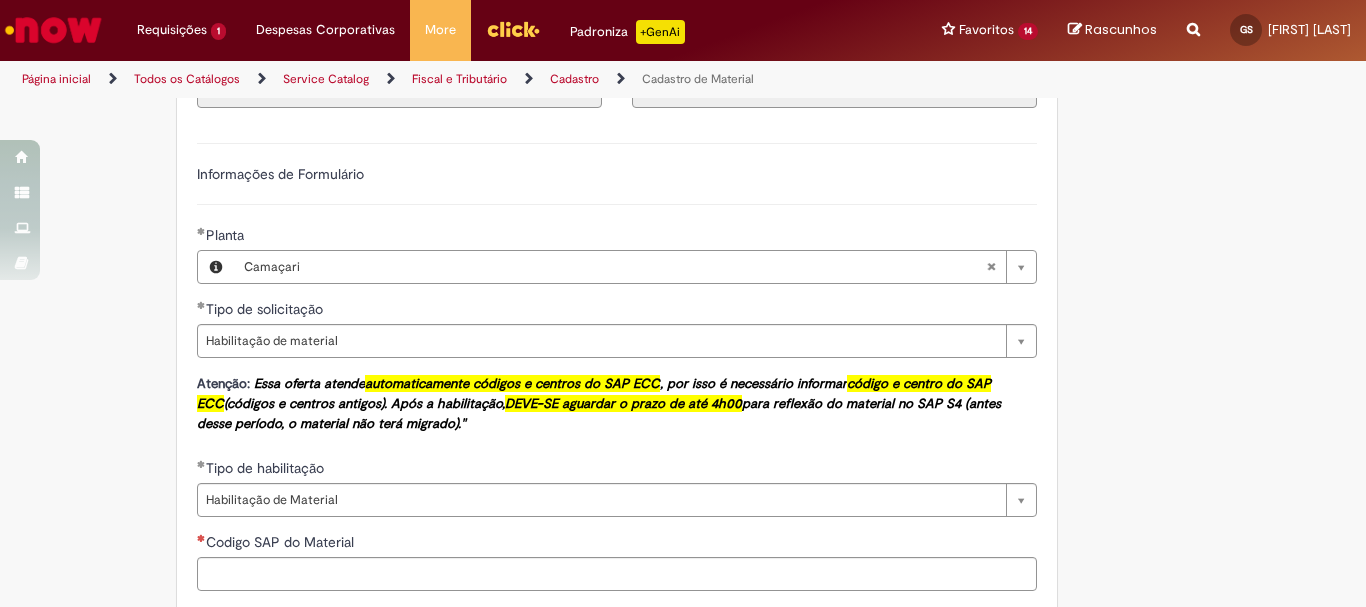 scroll, scrollTop: 1300, scrollLeft: 0, axis: vertical 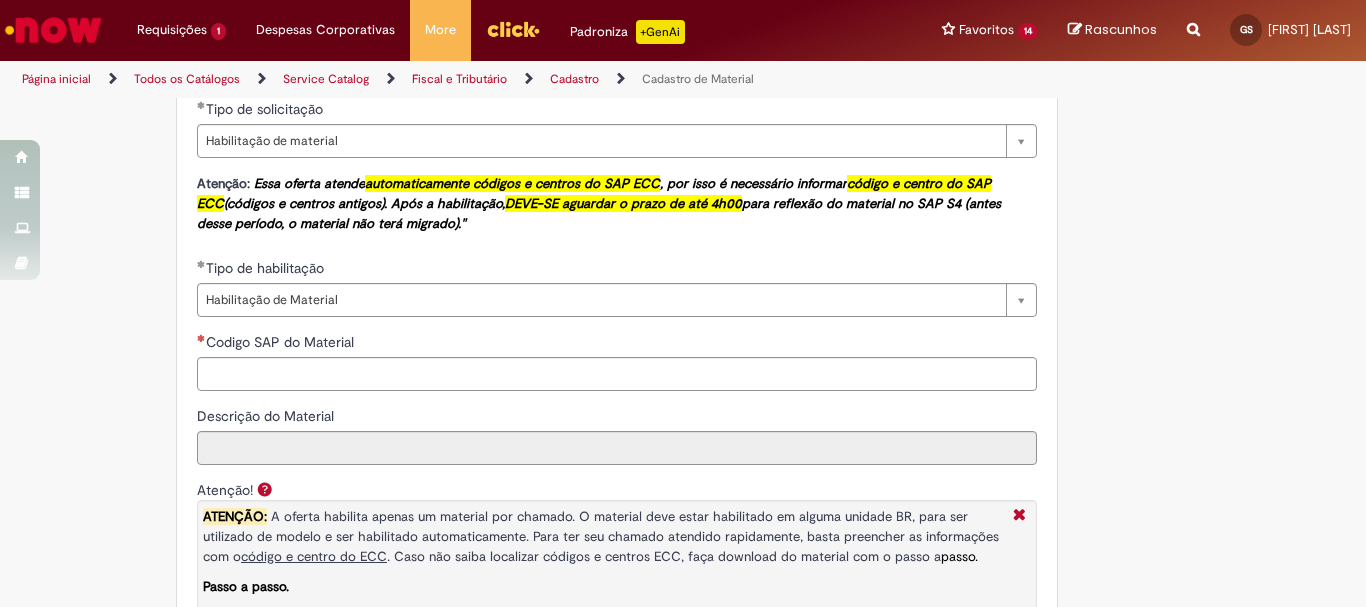 click on "Codigo SAP do Material" at bounding box center [617, 344] 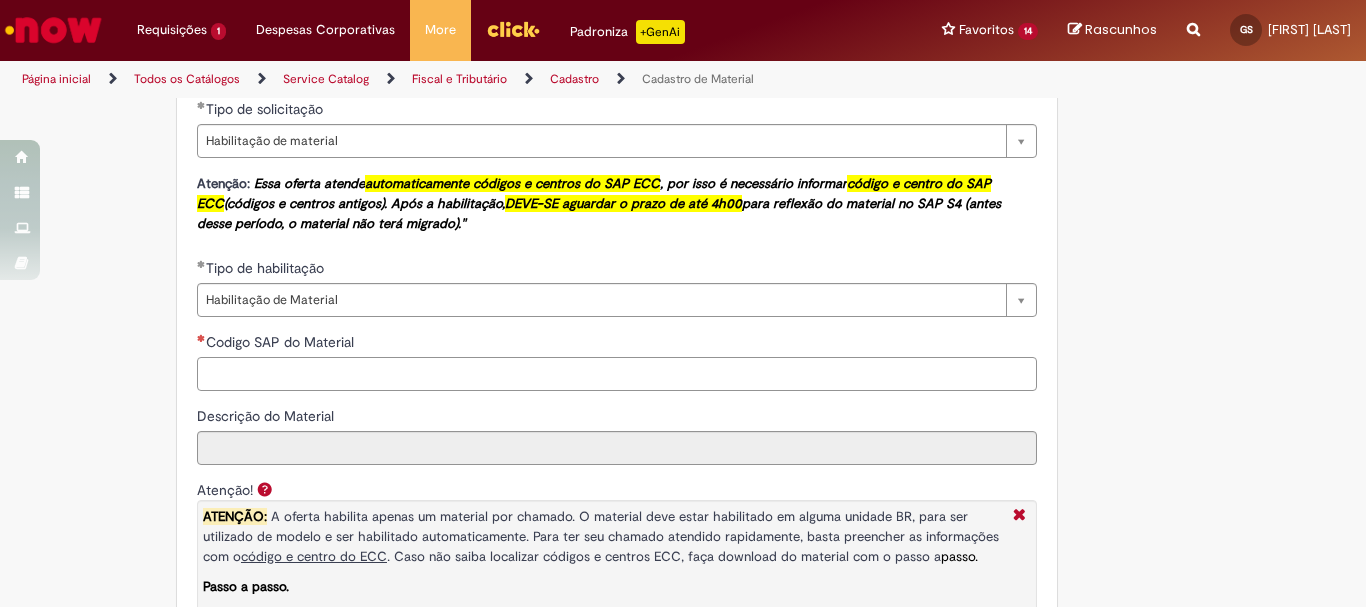 click on "Codigo SAP do Material" at bounding box center [617, 374] 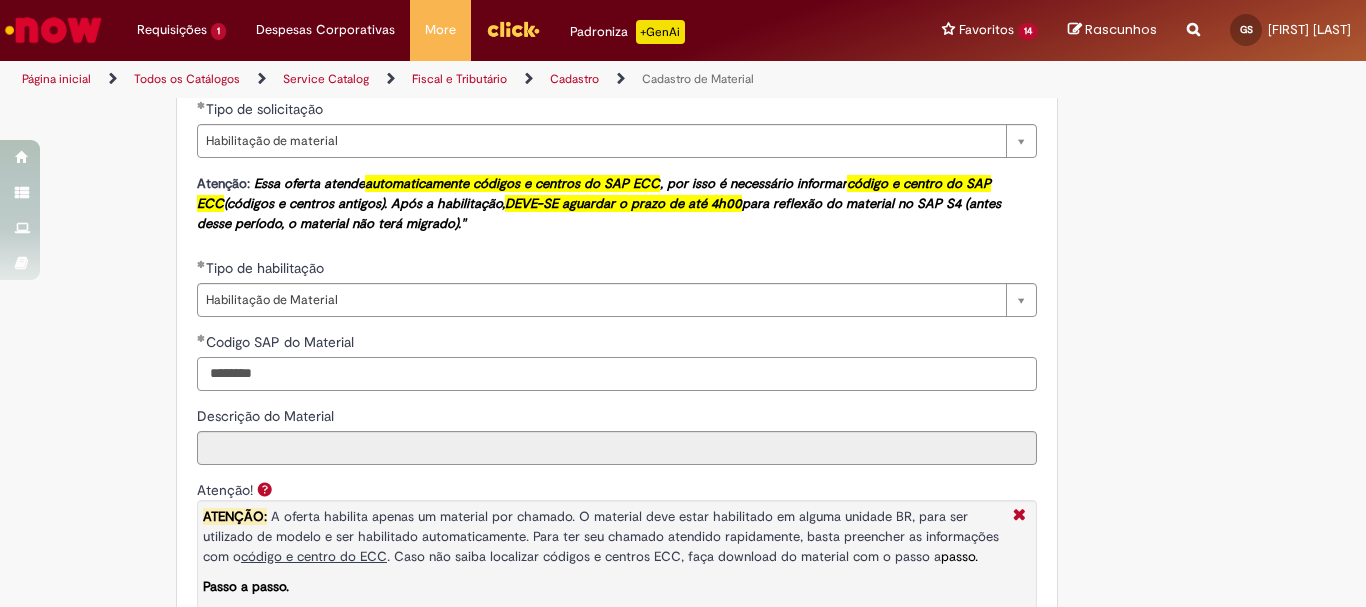 type on "********" 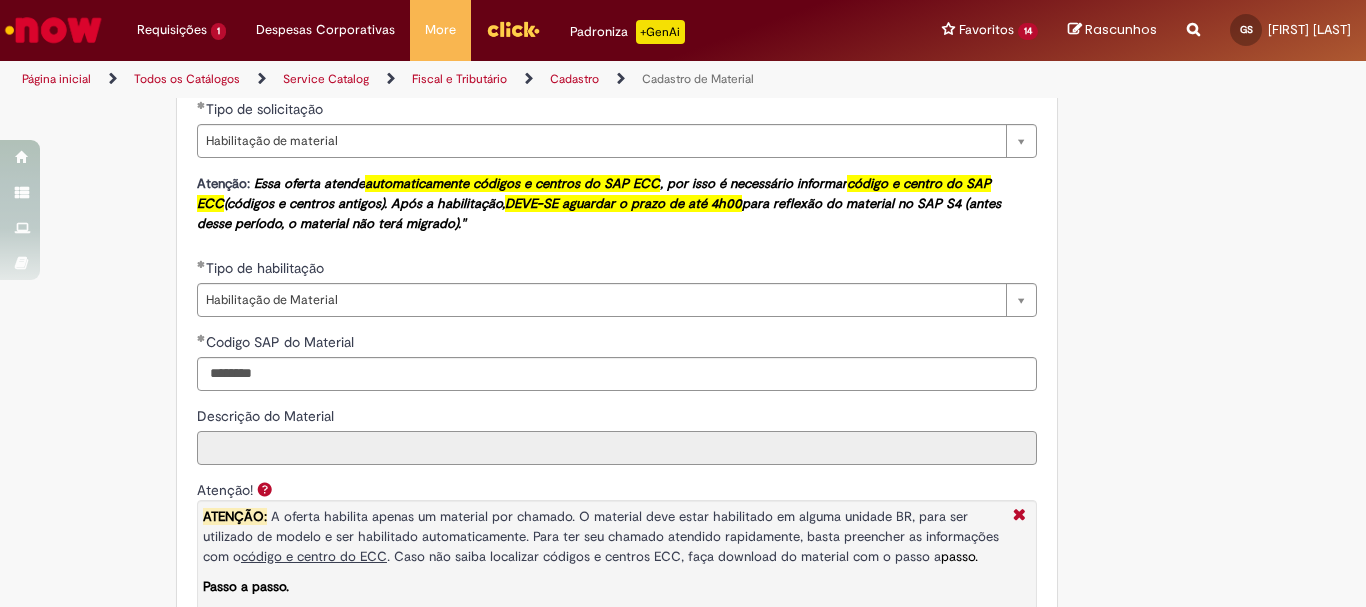 click on "Descrição do Material" at bounding box center [617, 448] 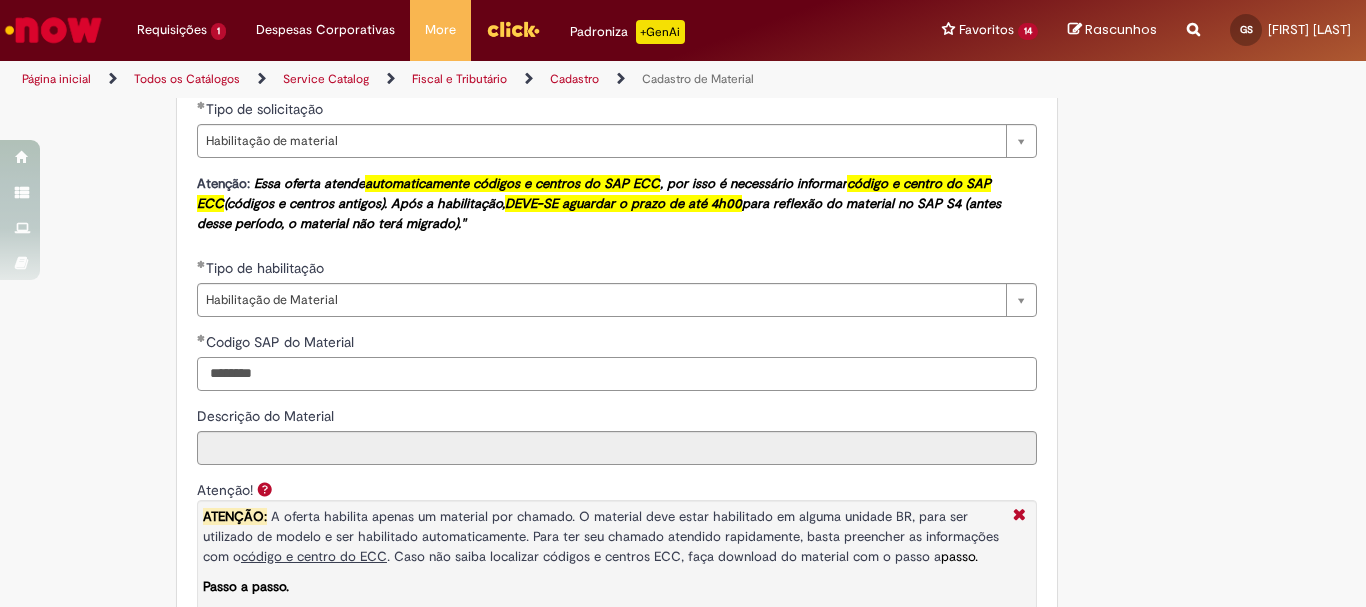 drag, startPoint x: 271, startPoint y: 377, endPoint x: 81, endPoint y: 382, distance: 190.06578 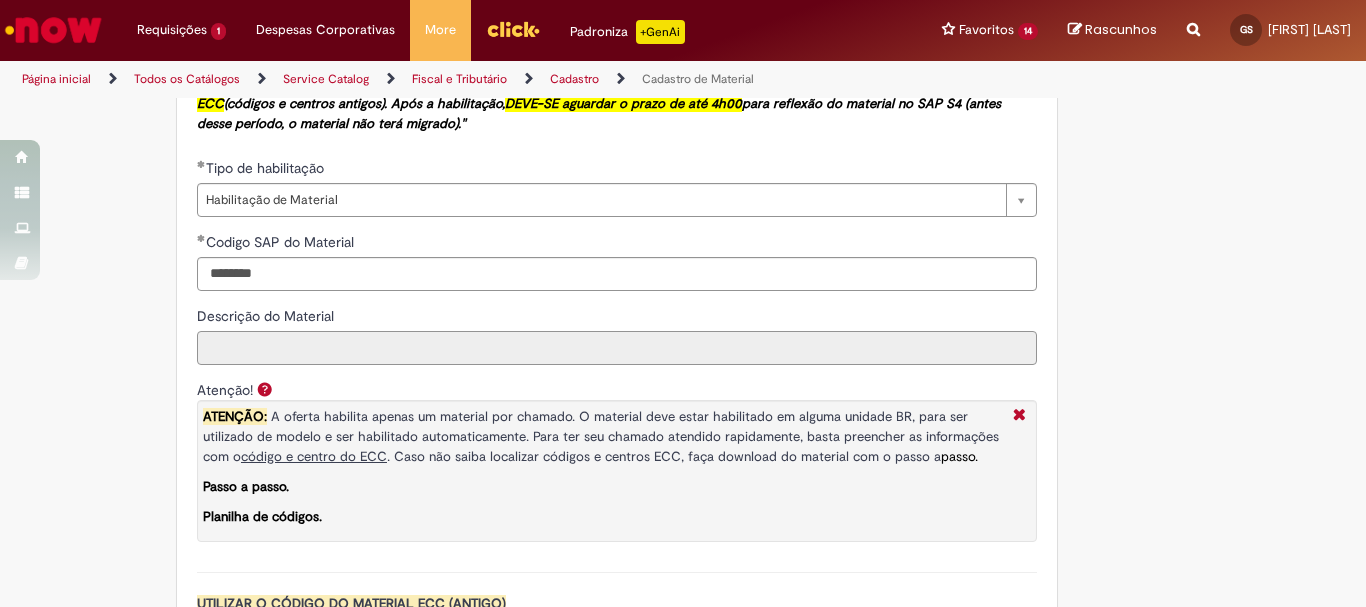 scroll, scrollTop: 1600, scrollLeft: 0, axis: vertical 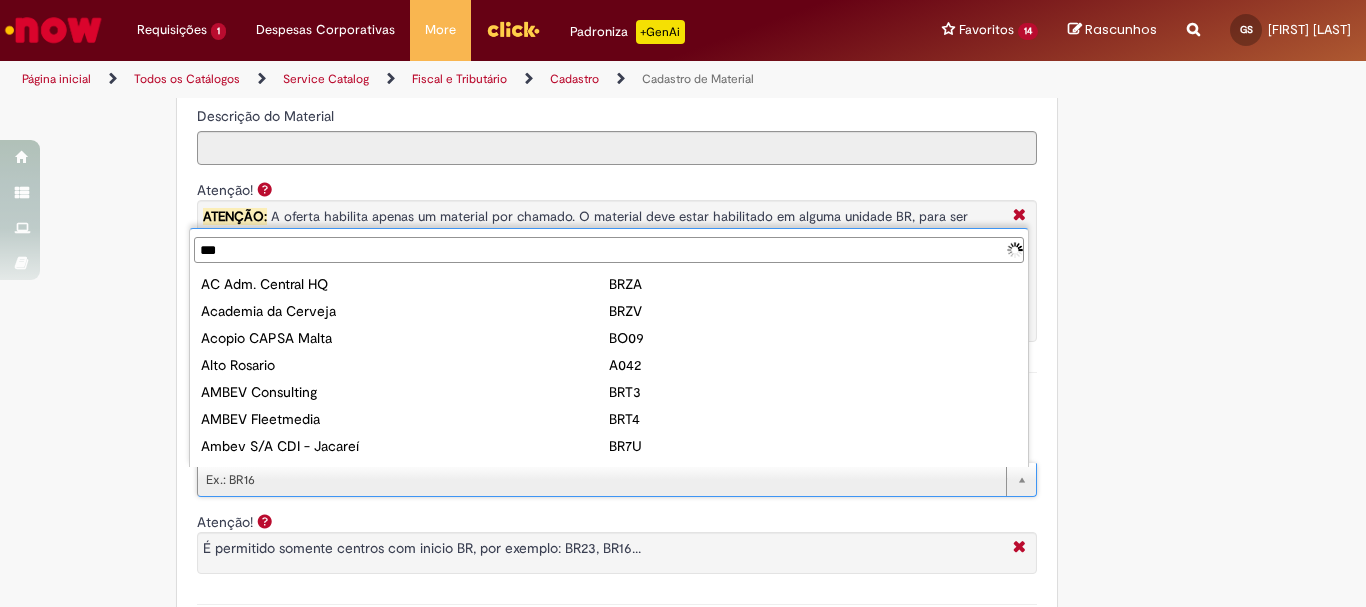 type on "****" 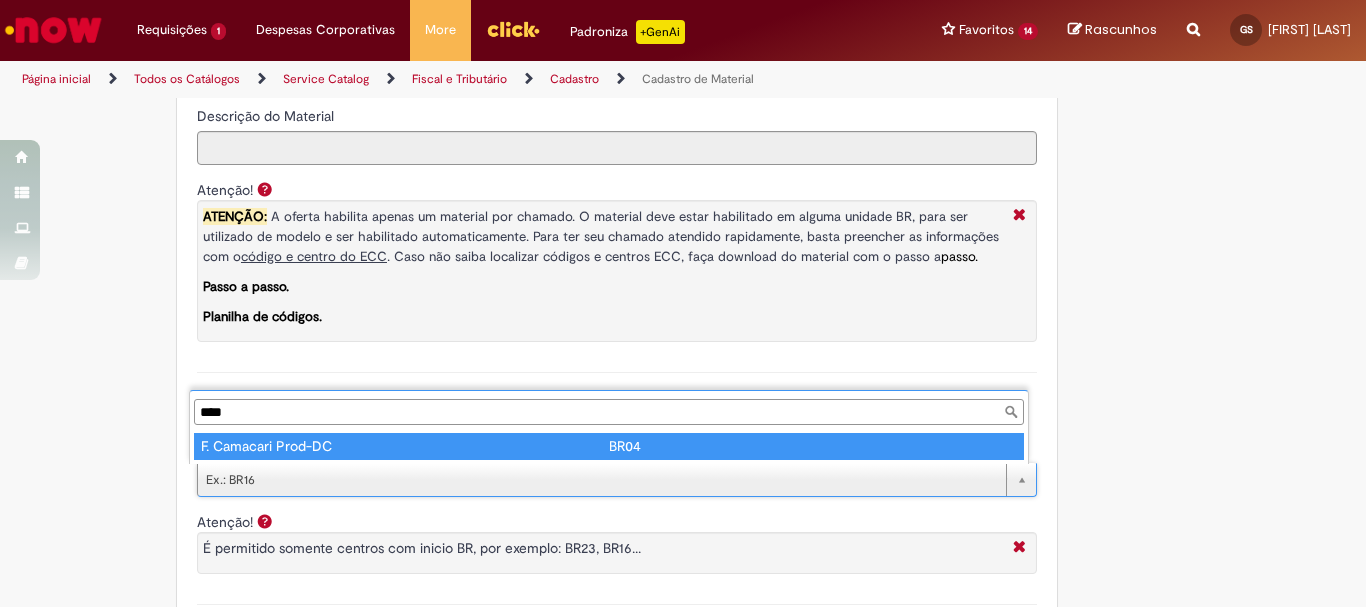 type on "****" 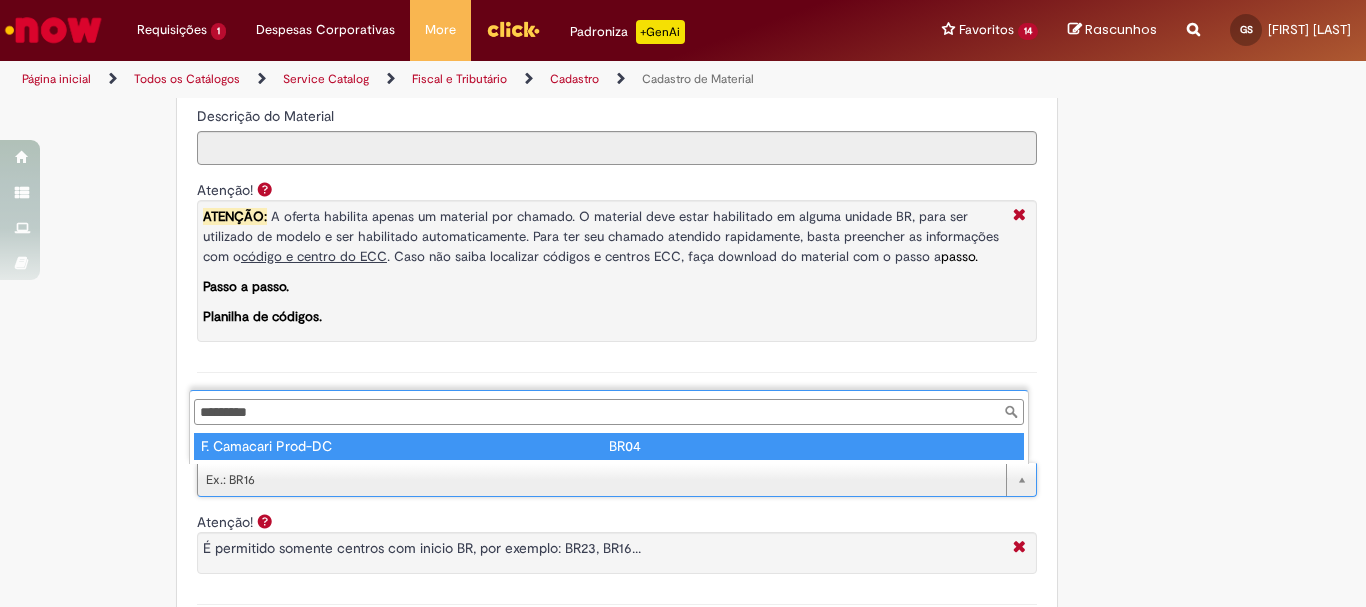 type on "****" 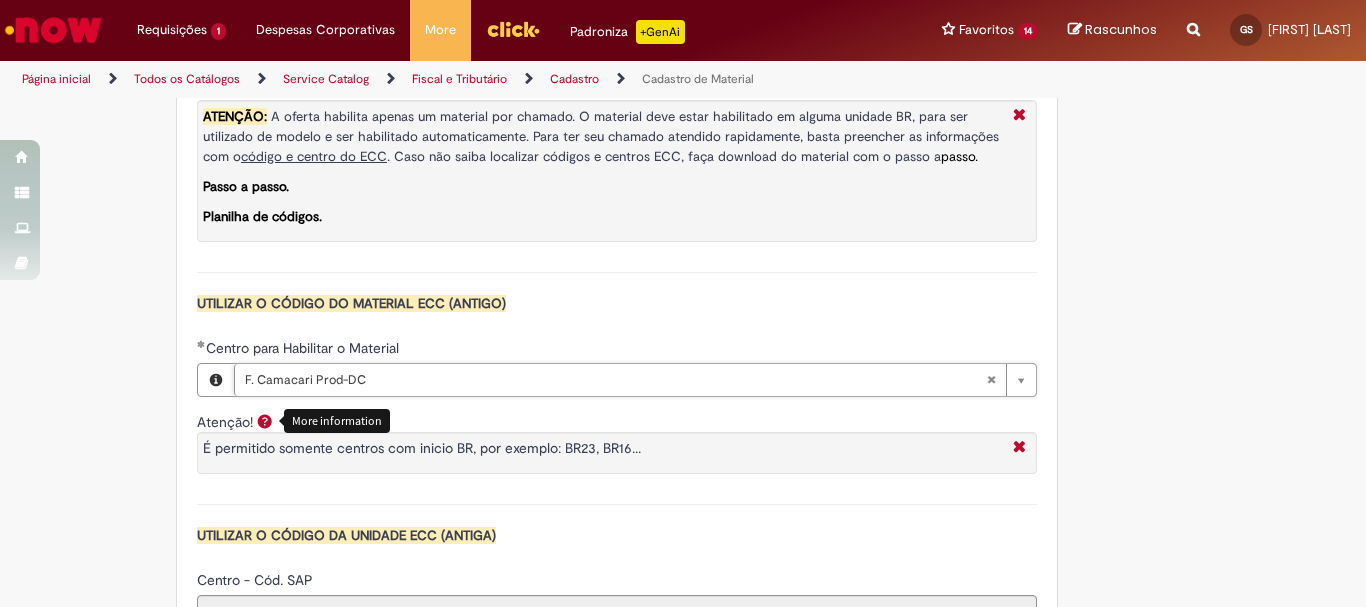 scroll, scrollTop: 1900, scrollLeft: 0, axis: vertical 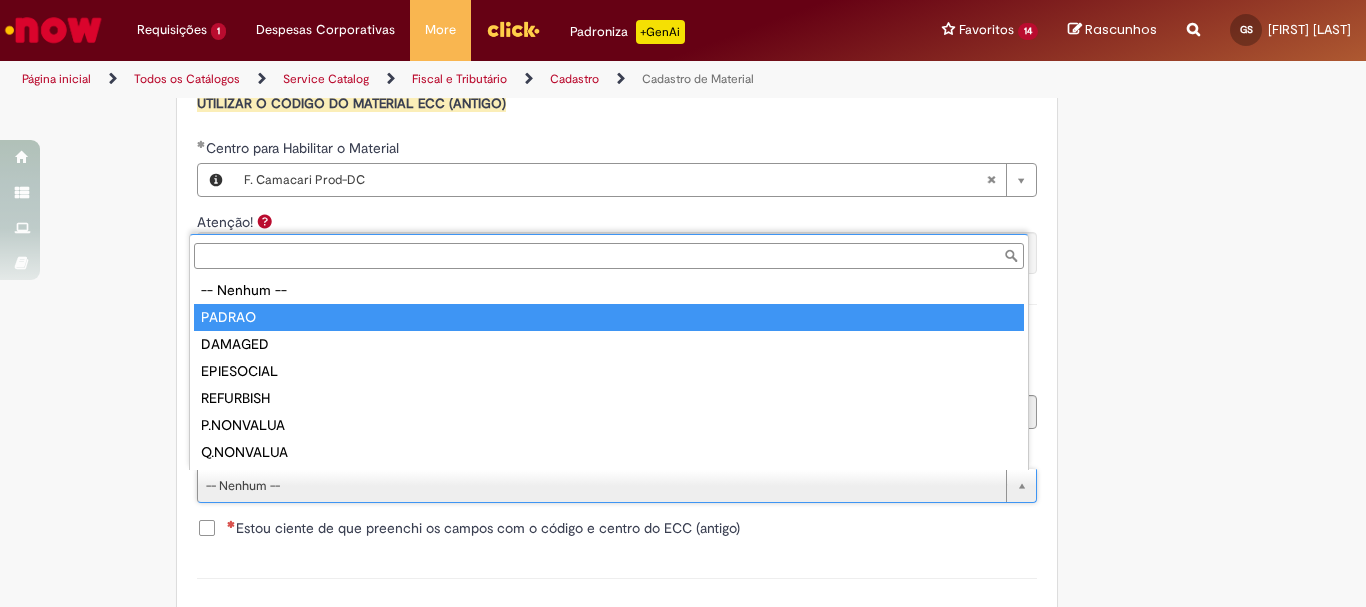 type on "******" 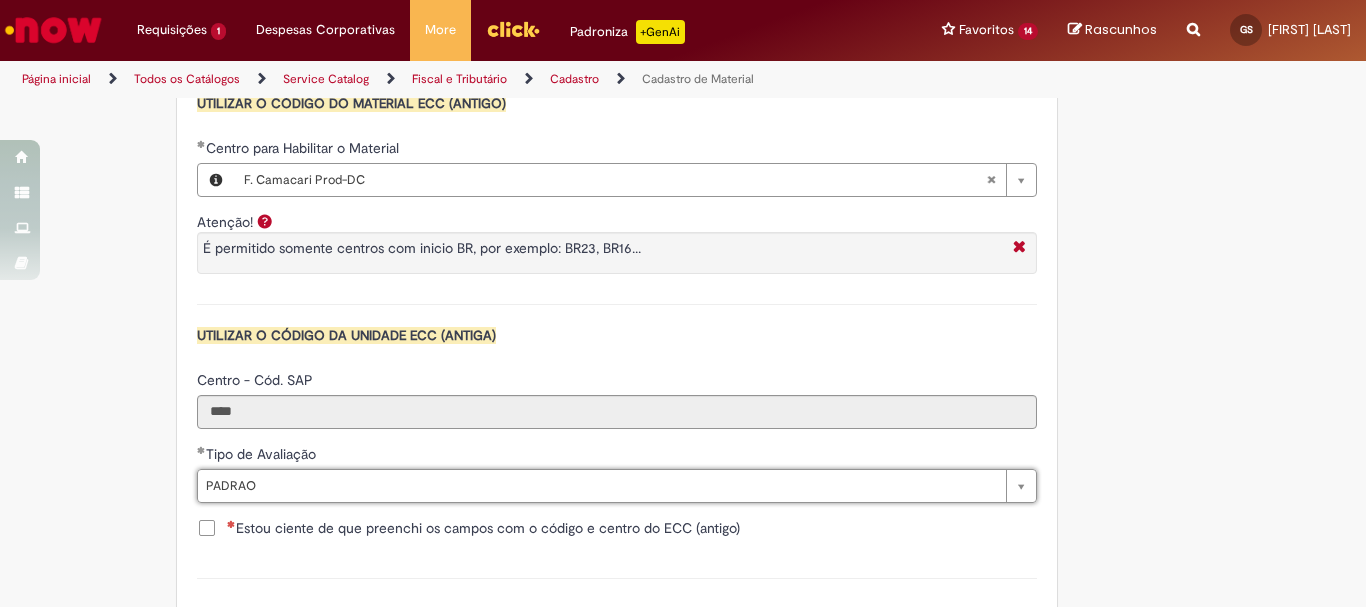 click on "Estou ciente de que preenchi os campos com o código e centro do ECC  (antigo)" at bounding box center [483, 528] 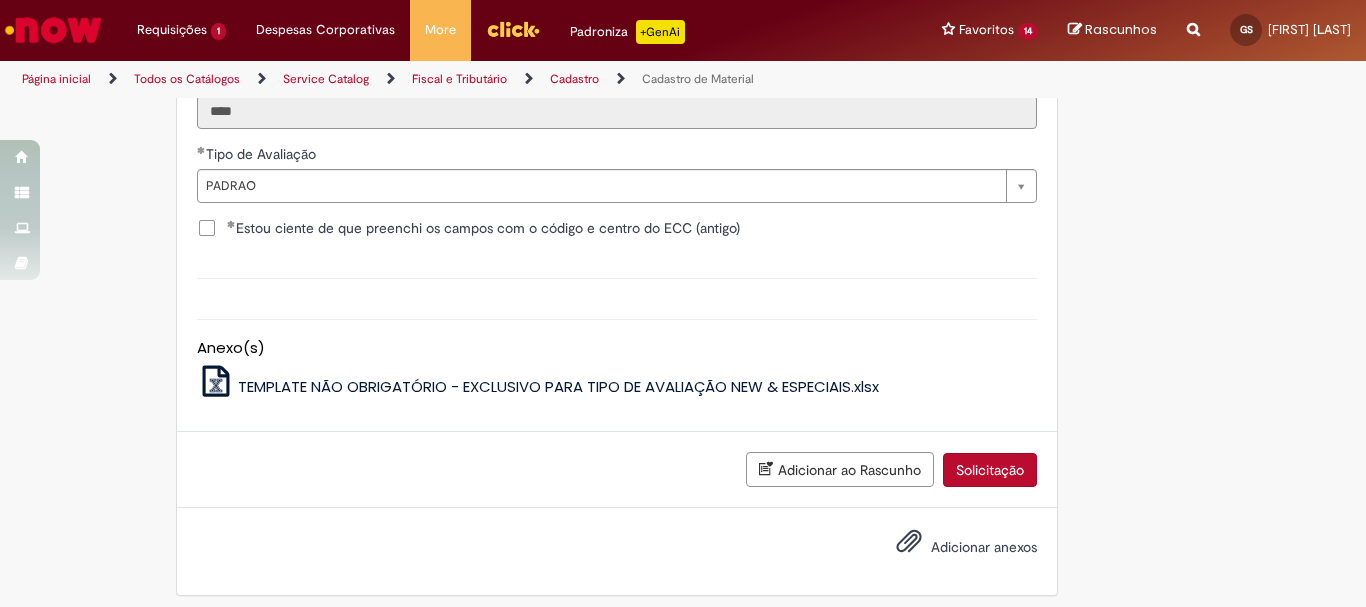 scroll, scrollTop: 2211, scrollLeft: 0, axis: vertical 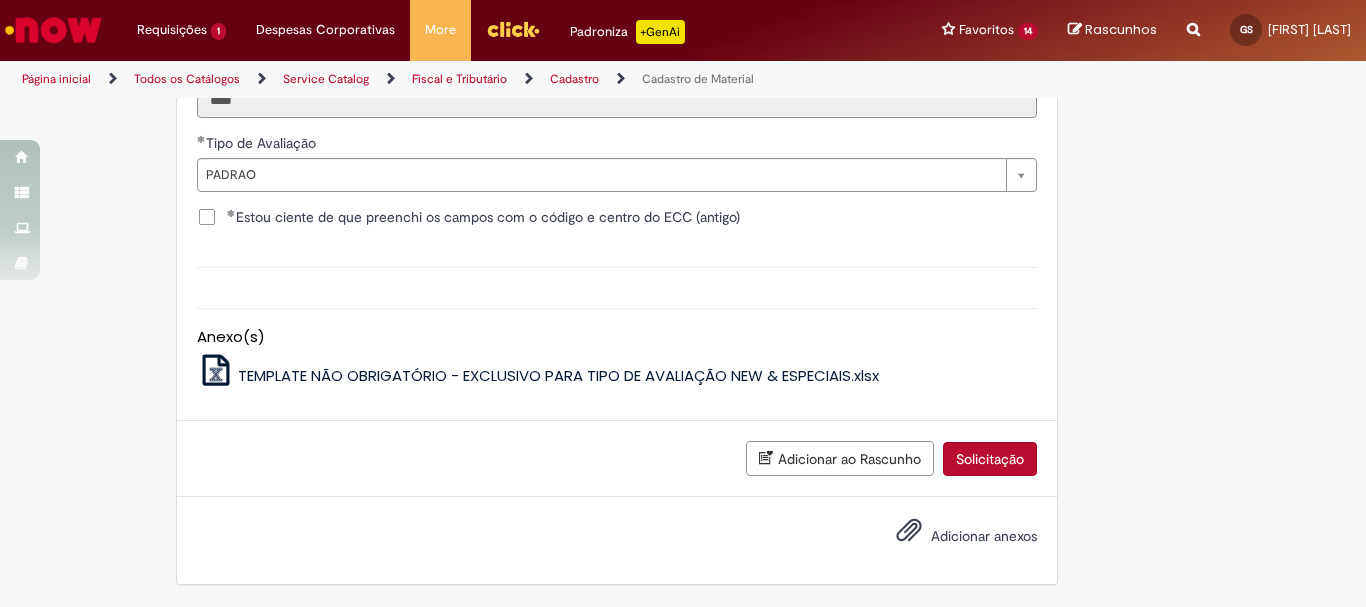 click on "Adicionar ao Rascunho        Solicitação" at bounding box center (617, 458) 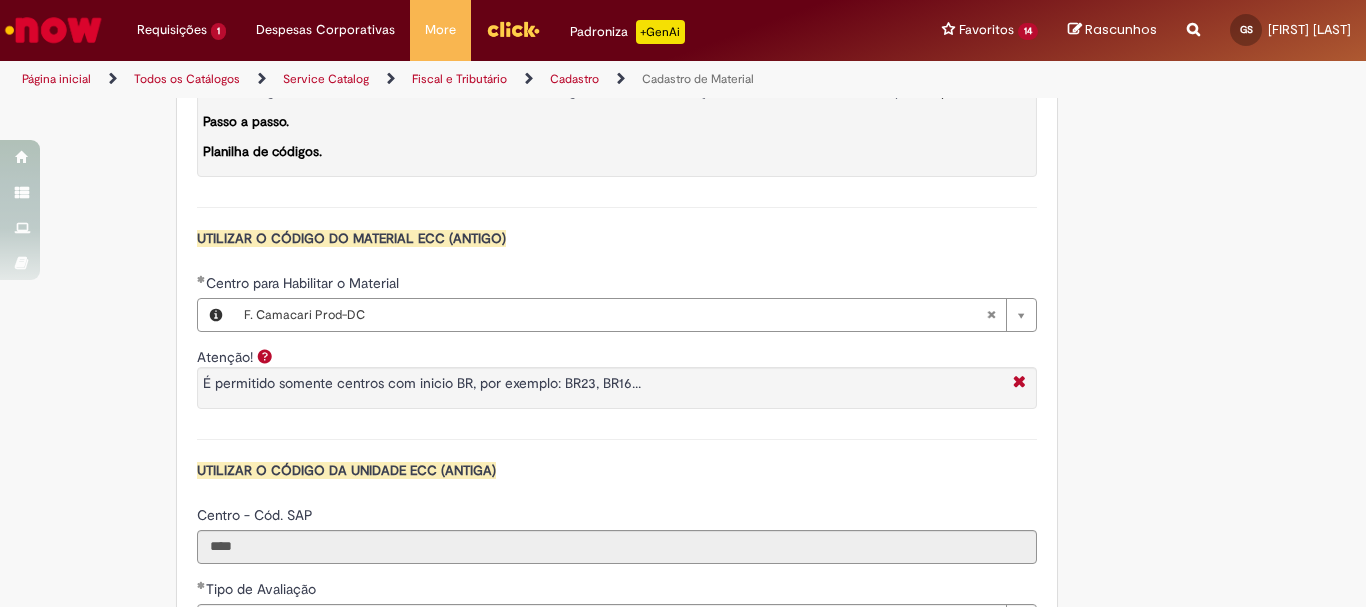 scroll, scrollTop: 1865, scrollLeft: 0, axis: vertical 